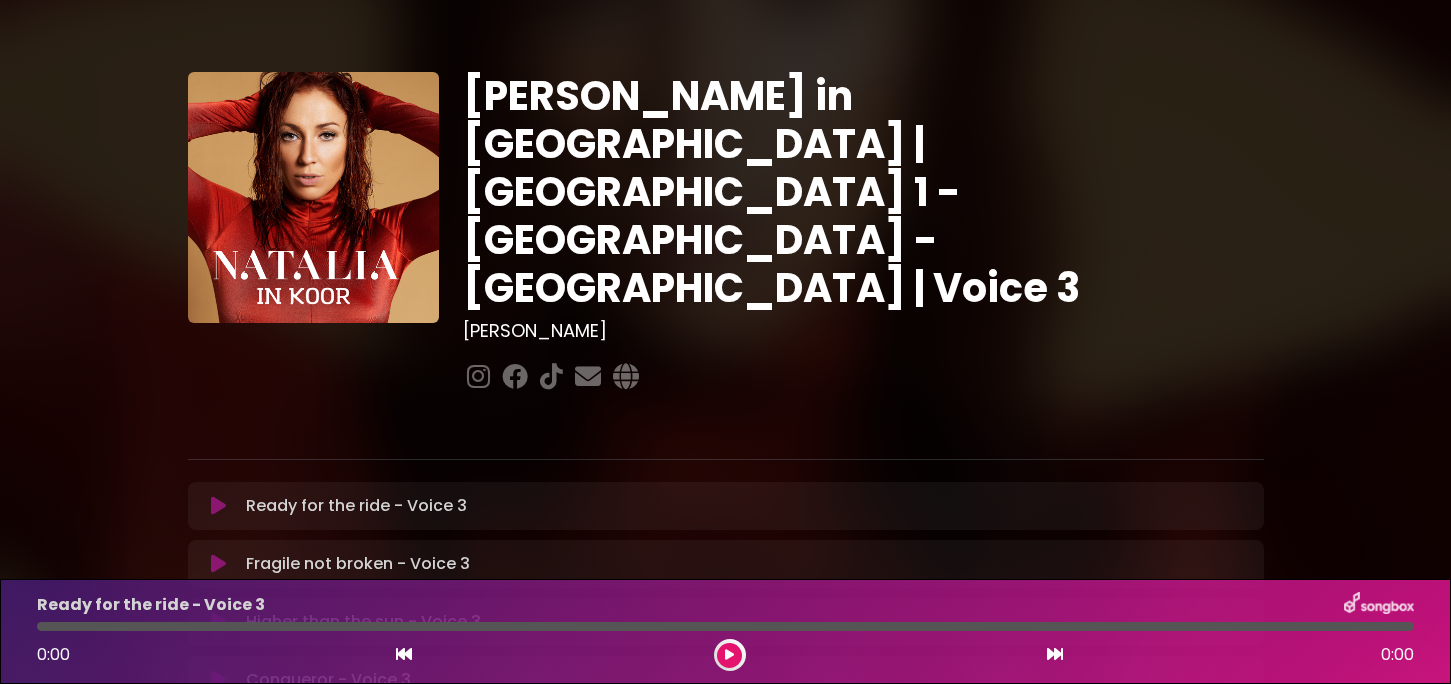 scroll, scrollTop: 0, scrollLeft: 0, axis: both 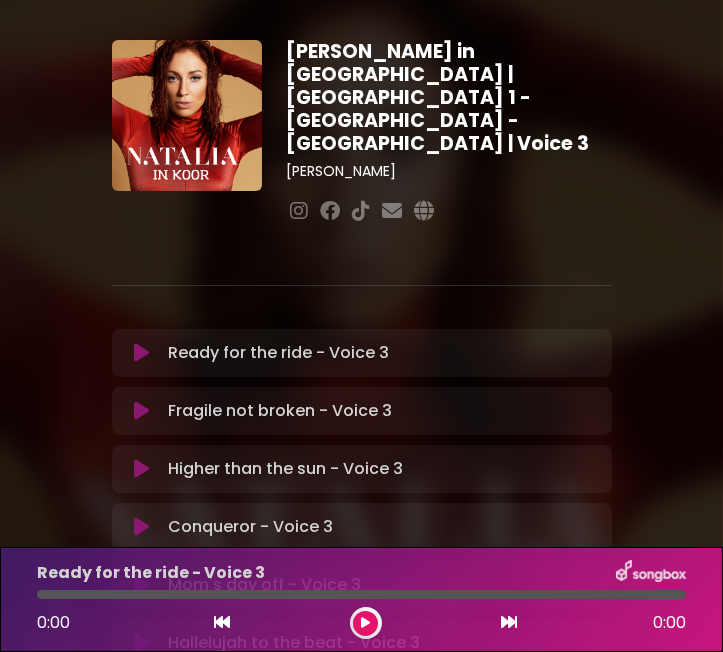 drag, startPoint x: 152, startPoint y: 32, endPoint x: 160, endPoint y: -13, distance: 45.705578 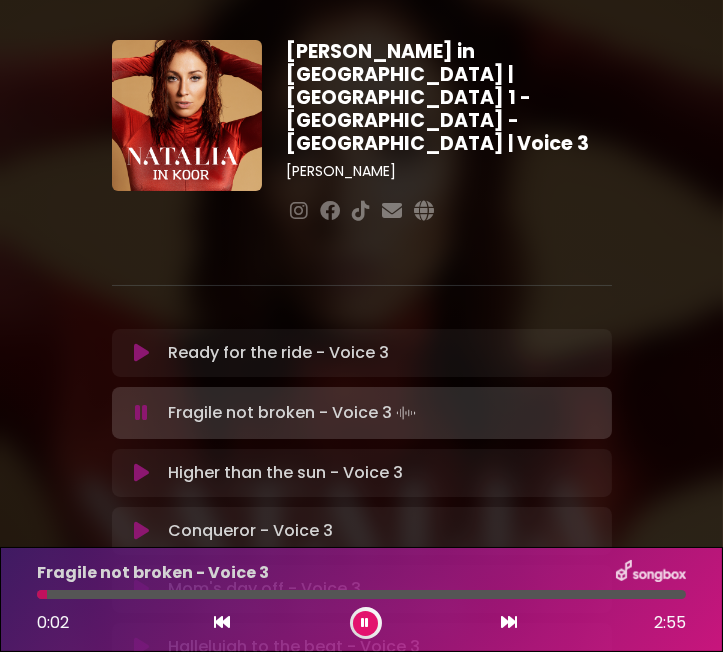 click at bounding box center (141, 413) 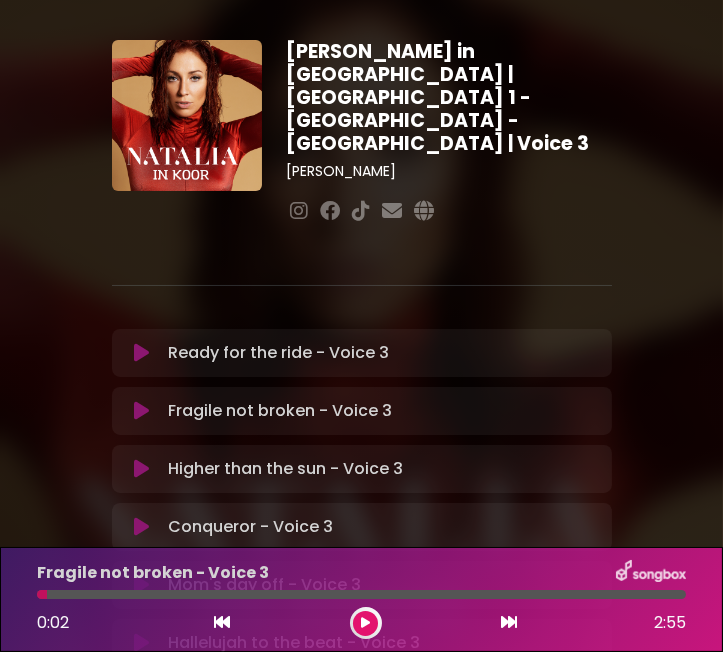 click at bounding box center [222, 622] 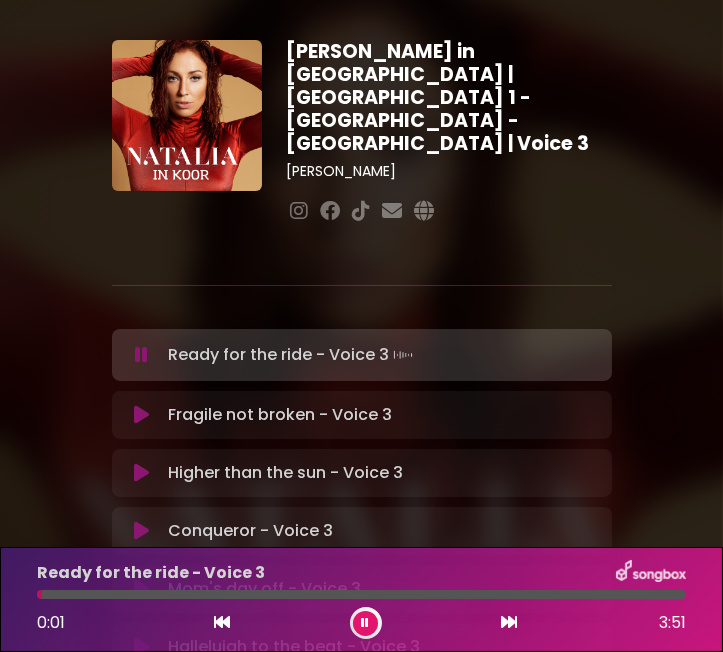 click on "Ready for the ride - Voice 3
Loading Track..." at bounding box center [292, 355] 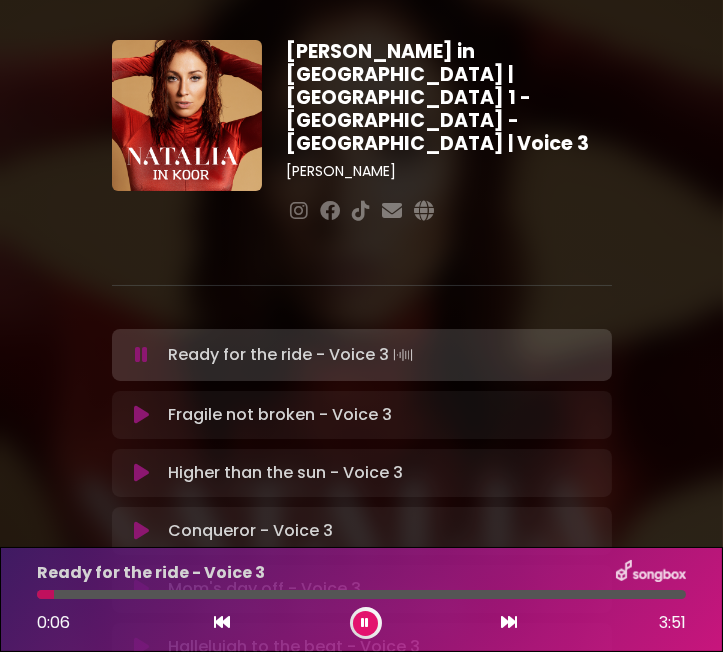 click at bounding box center [141, 355] 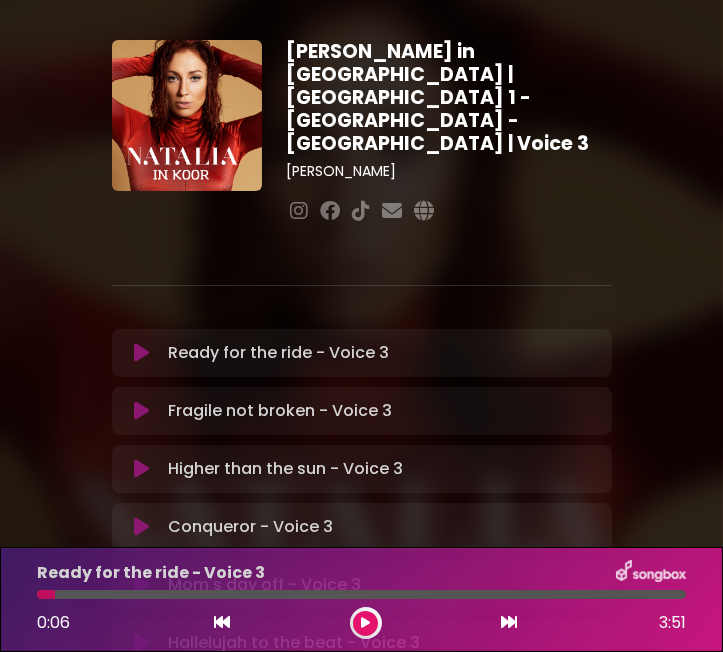 click on "Ready for the ride - Voice 3
Loading Track...
Name" at bounding box center [362, 353] 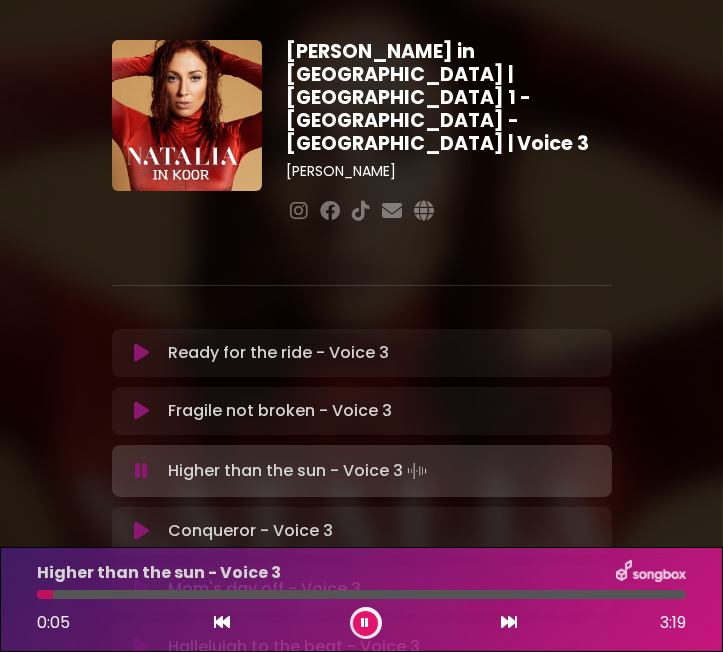 drag, startPoint x: 407, startPoint y: 385, endPoint x: 154, endPoint y: 389, distance: 253.03162 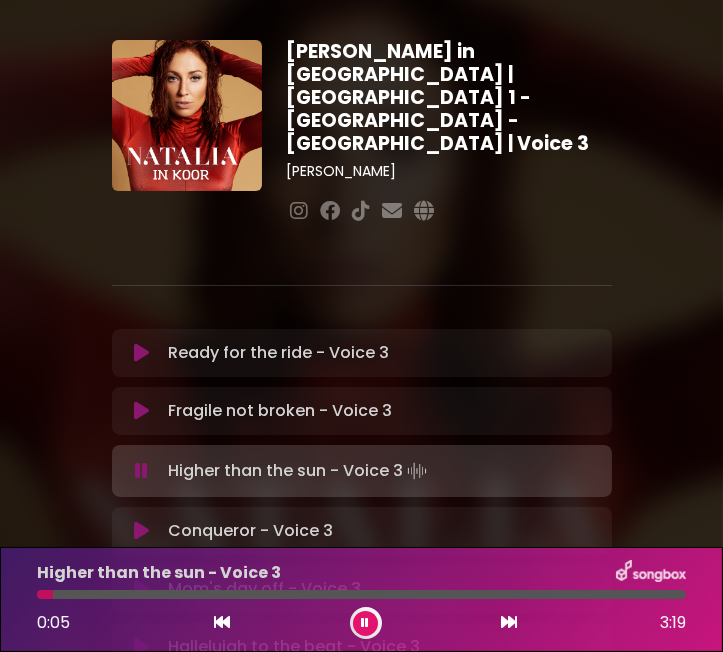 click on "Fragile not broken - Voice 3
Loading Track..." at bounding box center [362, 411] 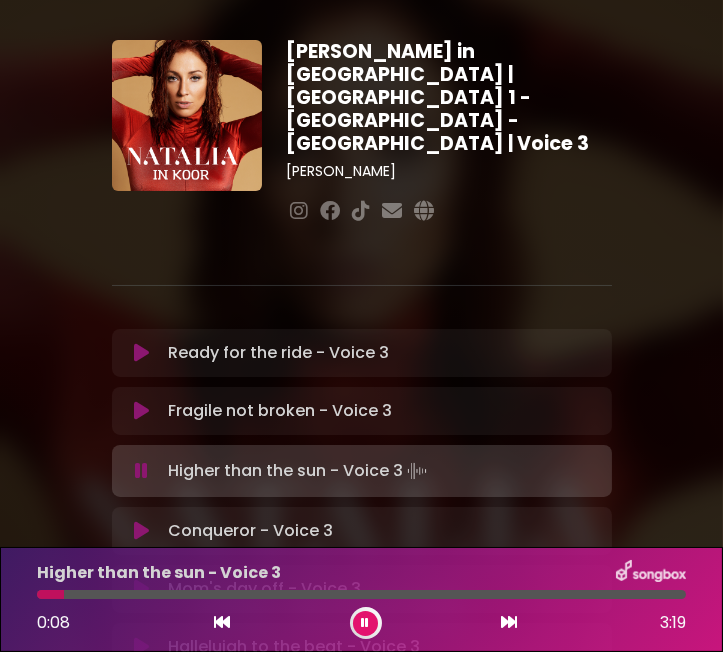 copy on "Fragile not broken - Voice 3" 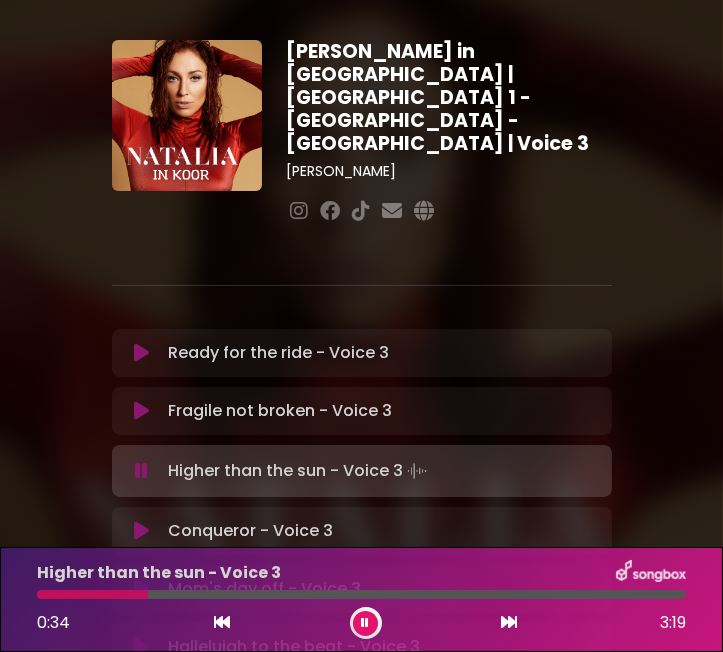 click at bounding box center (141, 471) 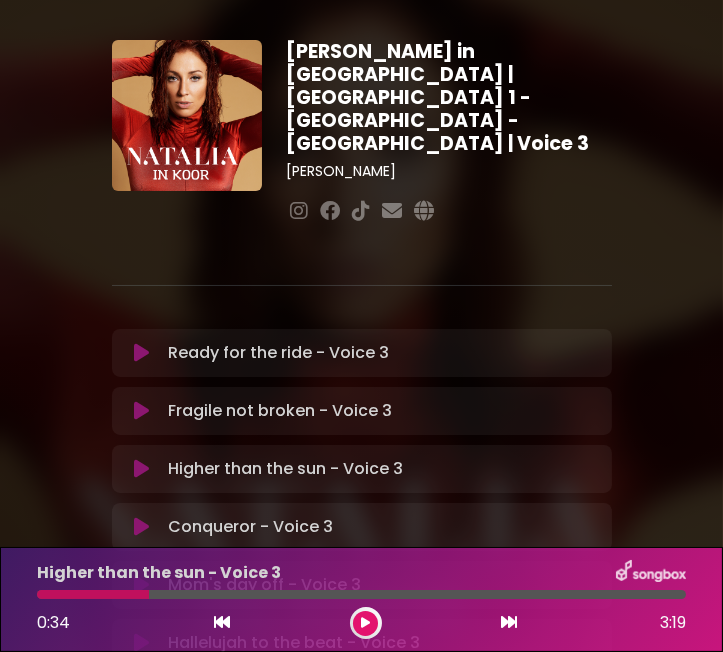 click at bounding box center (222, 622) 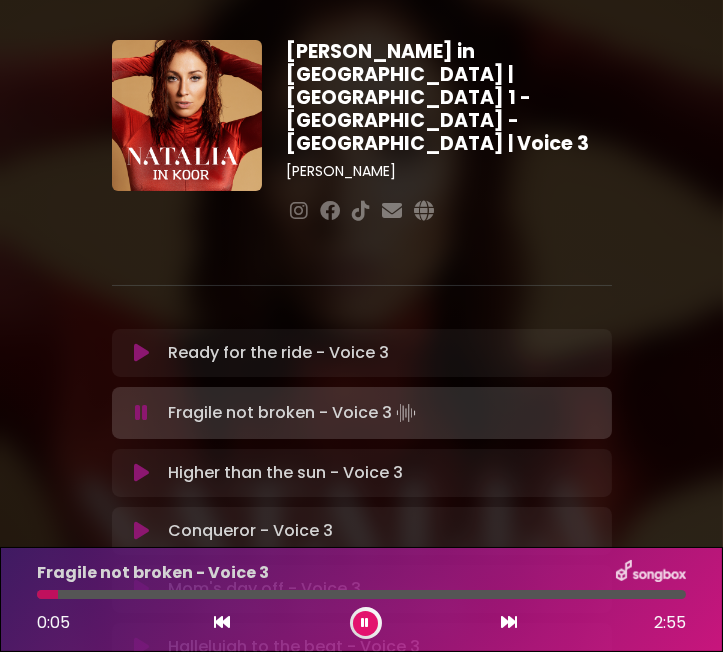 click at bounding box center [141, 413] 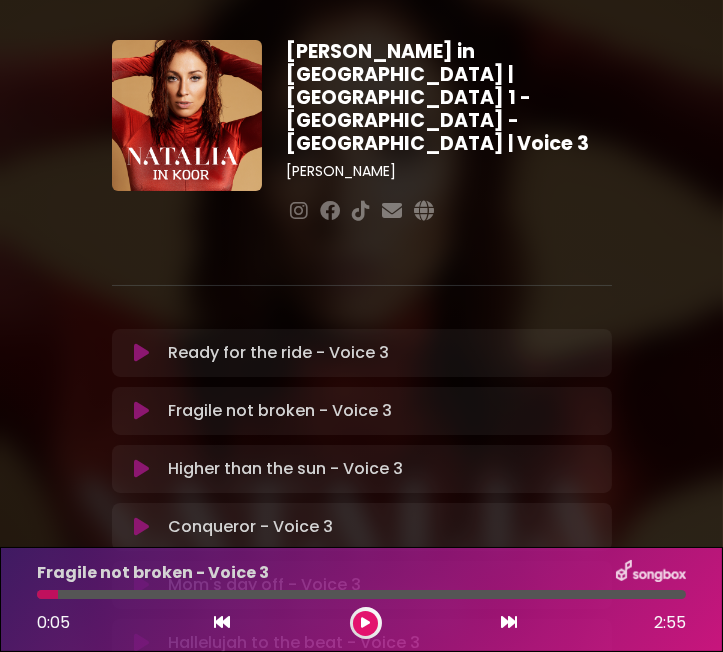 click at bounding box center (509, 622) 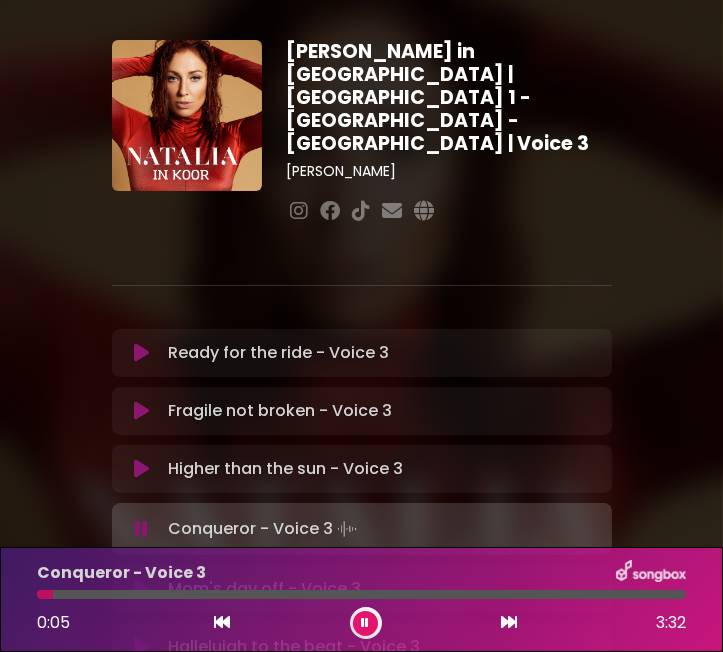 click at bounding box center (141, 529) 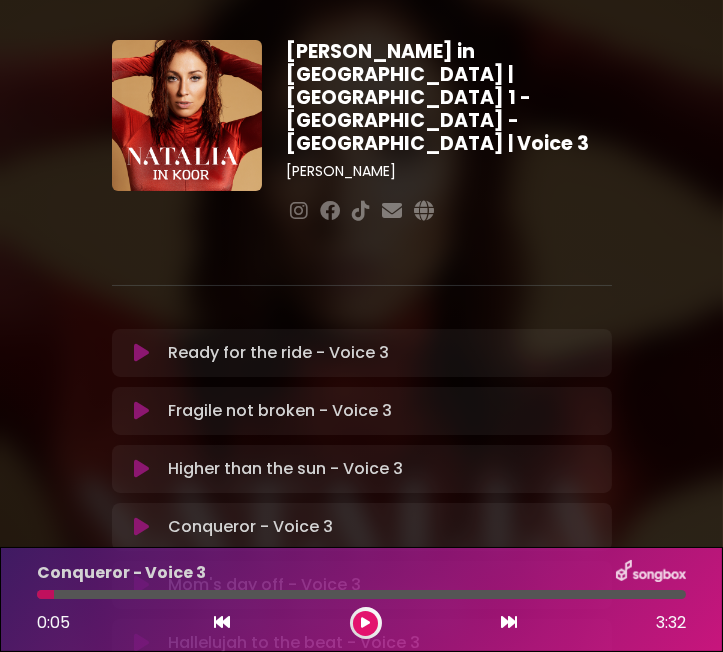 drag, startPoint x: 410, startPoint y: 435, endPoint x: 171, endPoint y: 449, distance: 239.40968 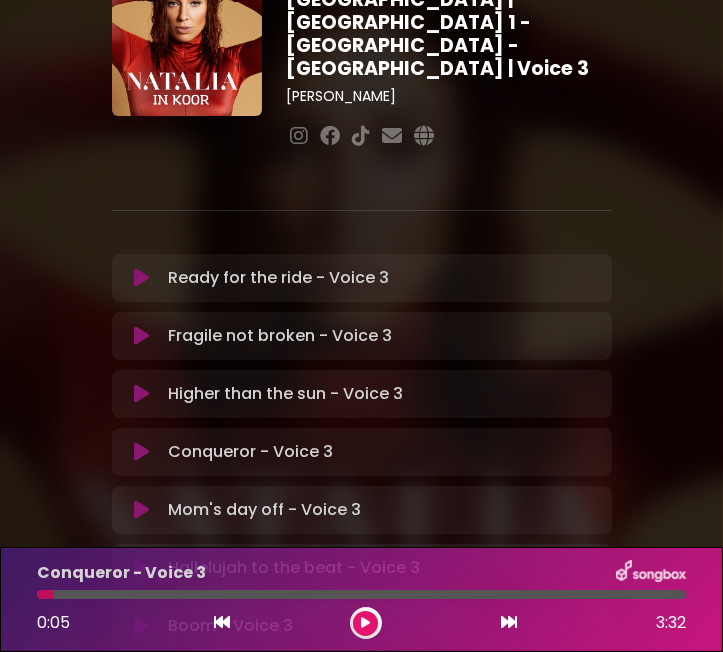 scroll, scrollTop: 126, scrollLeft: 0, axis: vertical 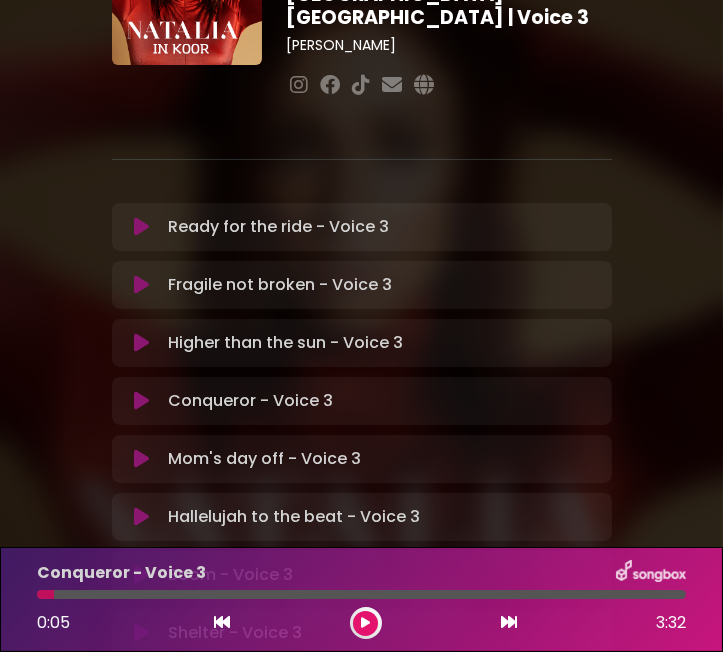 click on "Conqueror - Voice 3
Loading Track..." at bounding box center [250, 401] 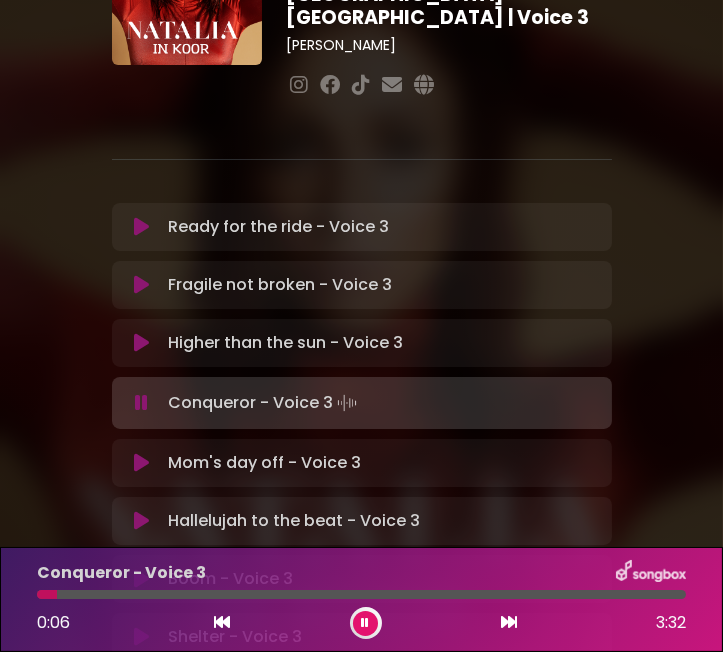 click on "Conqueror - Voice 3
Loading Track..." at bounding box center (264, 403) 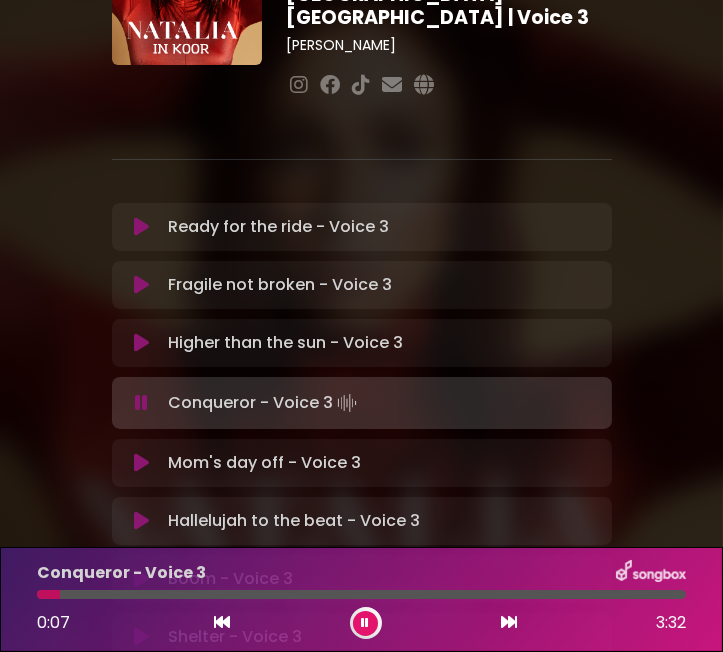click at bounding box center (141, 403) 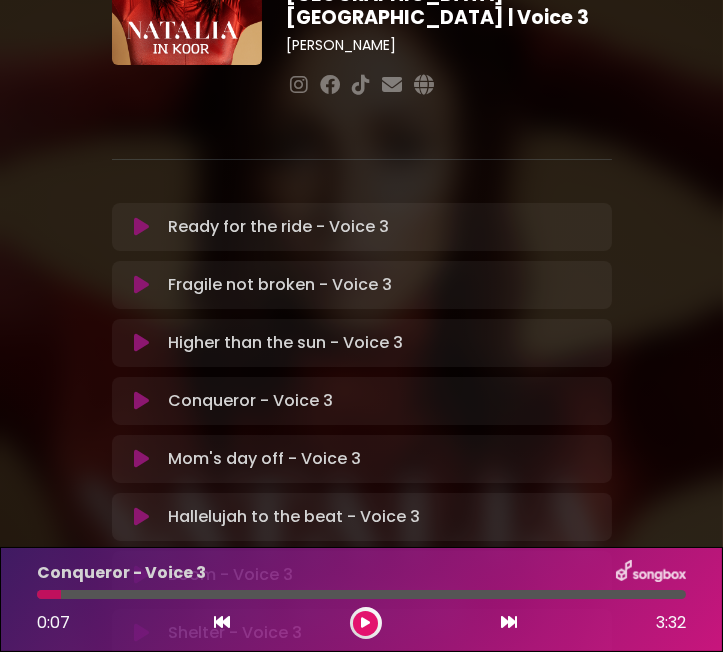click at bounding box center [509, 622] 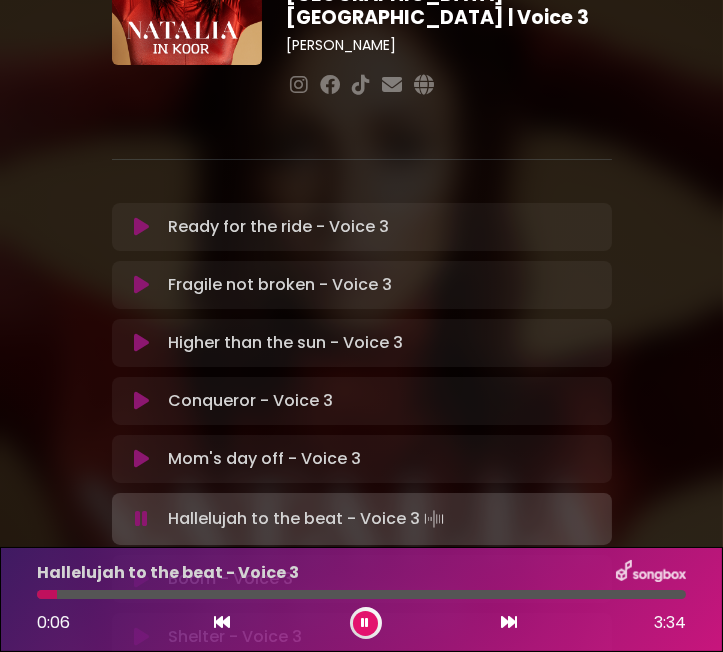 click on "Hallelujah to the beat - Voice 3
Loading Track..." at bounding box center (308, 519) 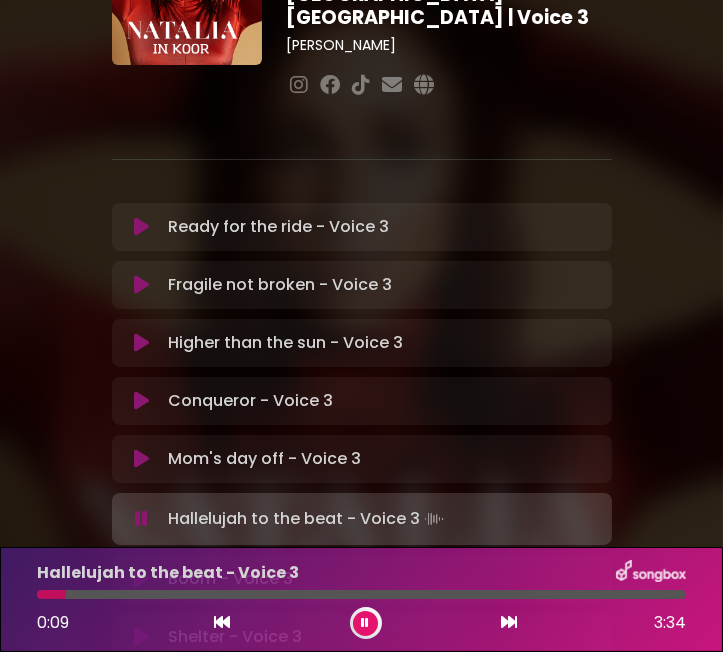click at bounding box center [141, 519] 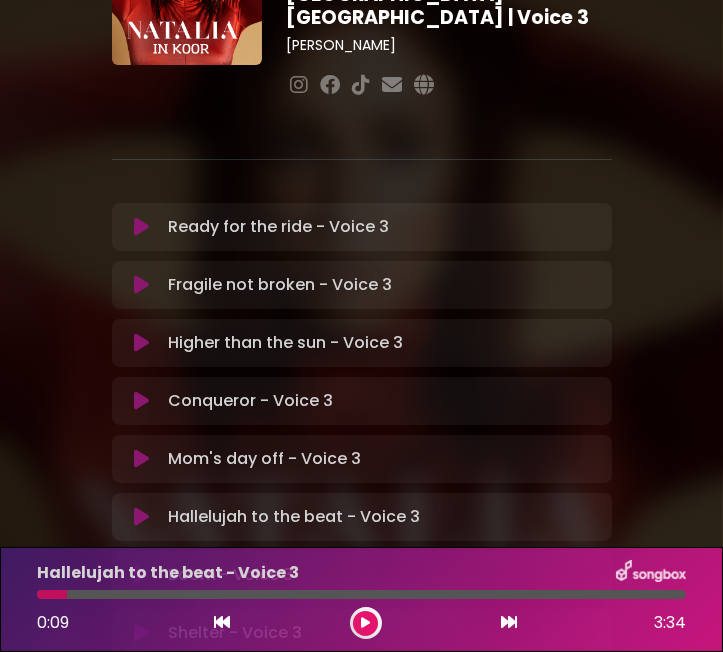 drag, startPoint x: 364, startPoint y: 427, endPoint x: 142, endPoint y: 423, distance: 222.03603 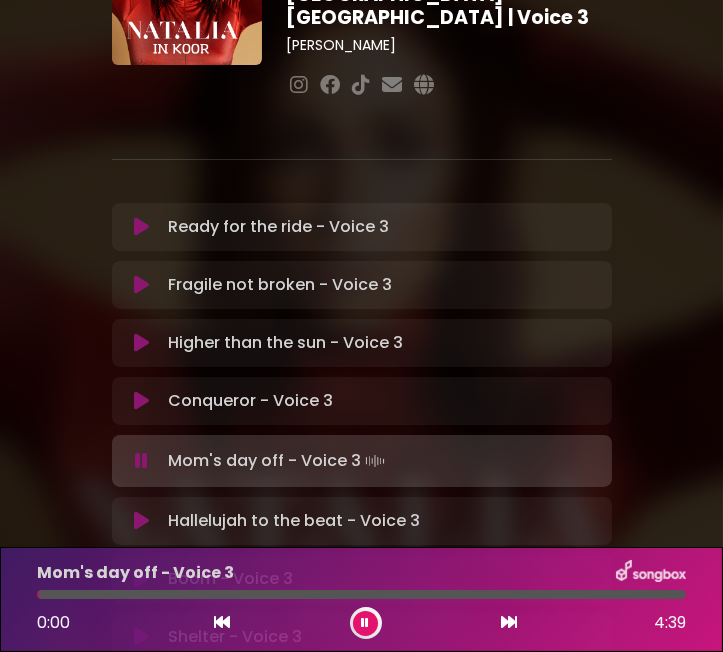 click at bounding box center (141, 461) 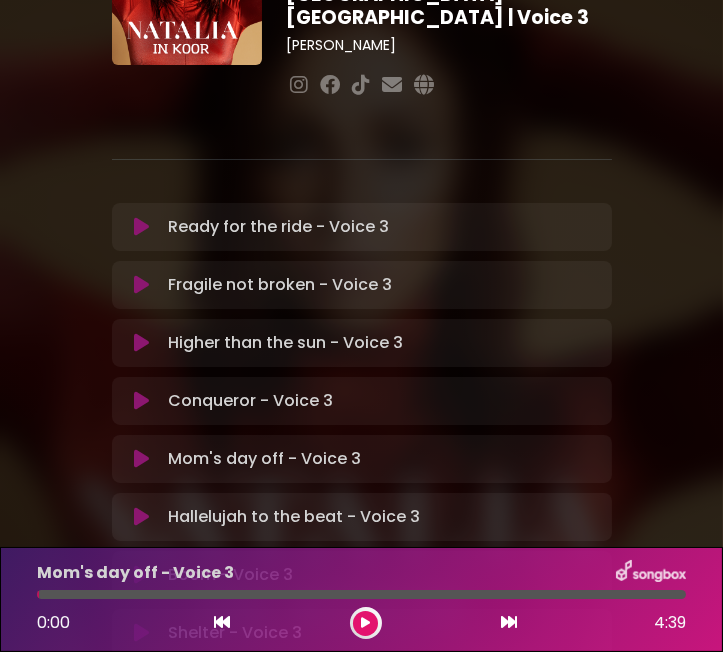 click at bounding box center [509, 622] 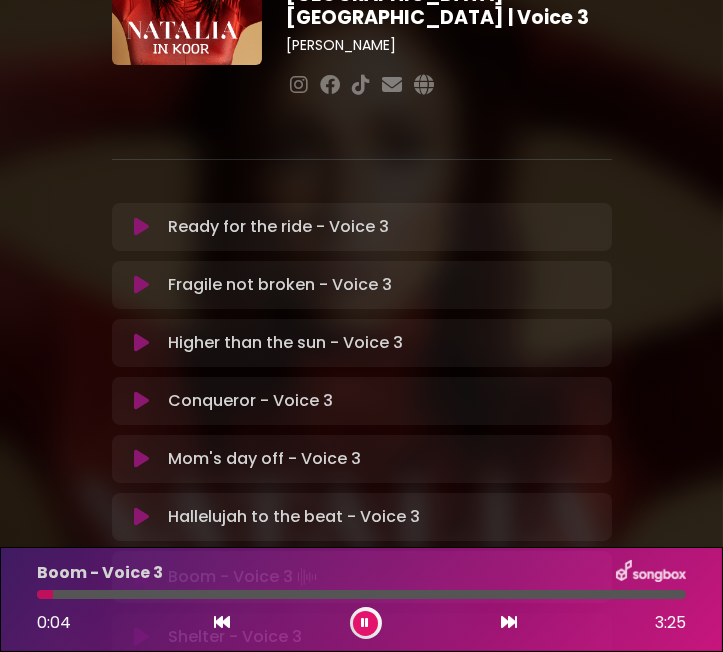 click at bounding box center (141, 577) 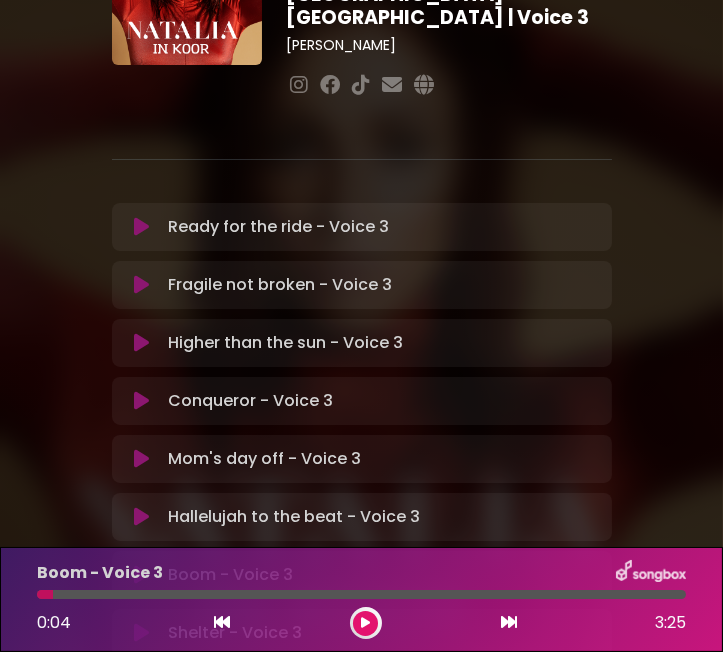 drag, startPoint x: 422, startPoint y: 485, endPoint x: 158, endPoint y: 501, distance: 264.4844 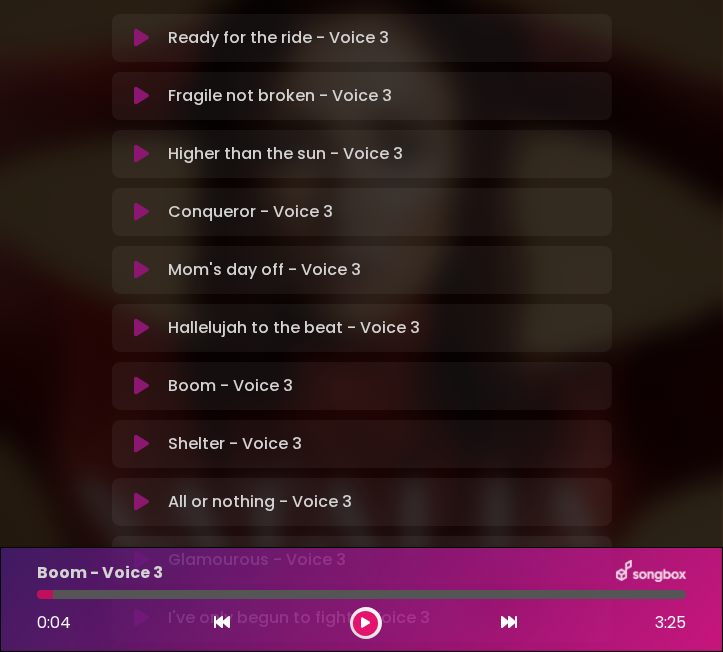 scroll, scrollTop: 377, scrollLeft: 0, axis: vertical 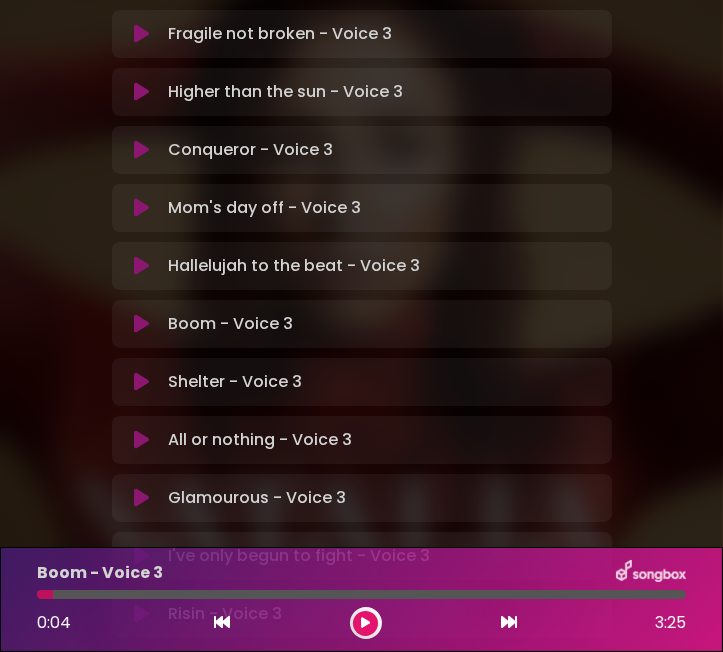 click at bounding box center (141, 440) 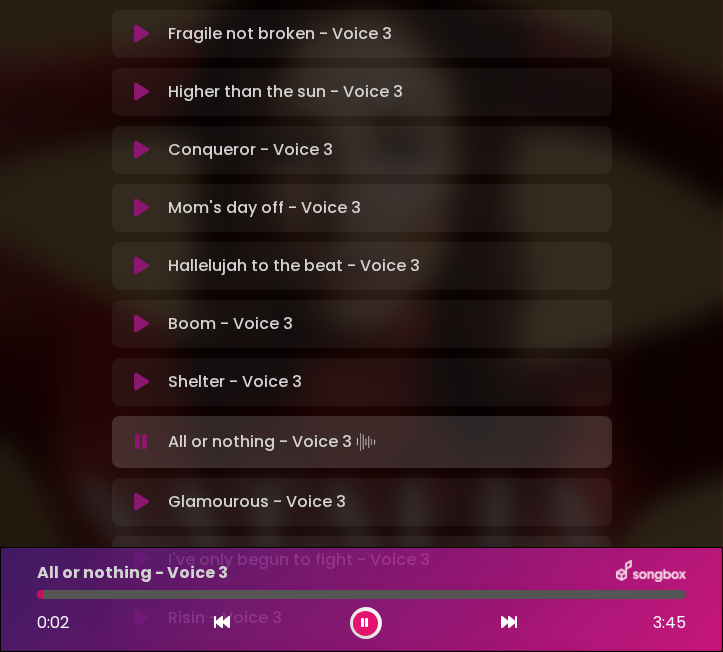 click at bounding box center [365, 623] 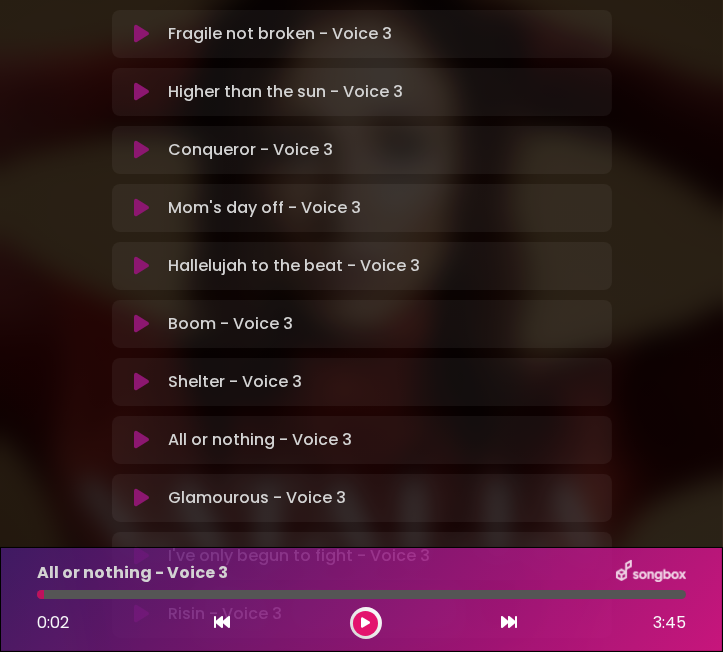 click at bounding box center (509, 622) 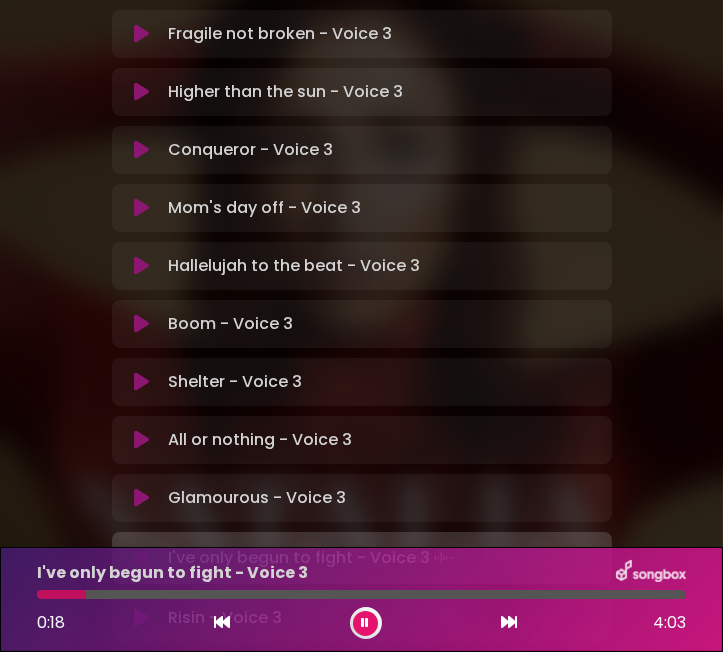 click at bounding box center (142, 558) 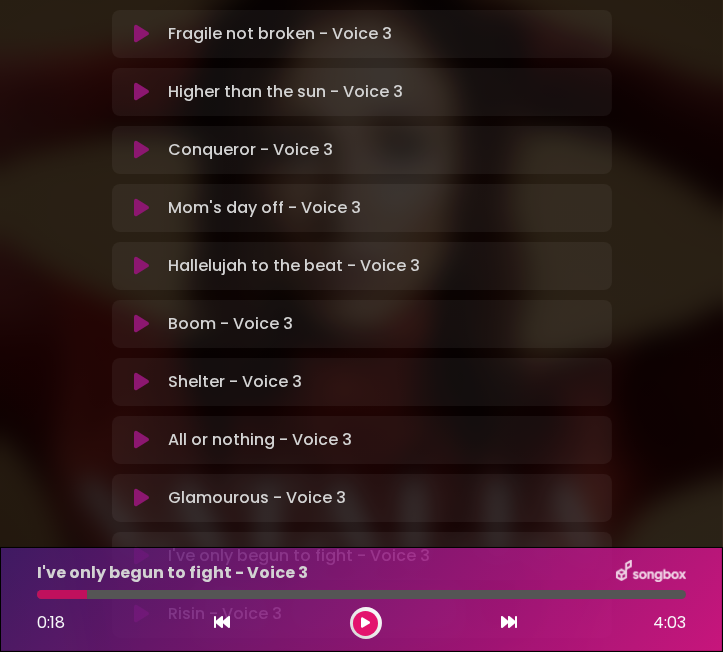 click at bounding box center [222, 622] 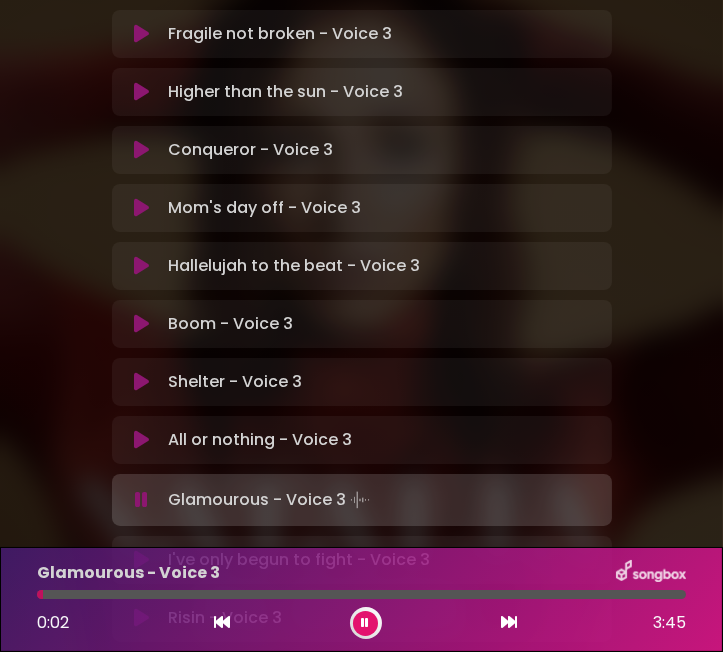 click at bounding box center [141, 500] 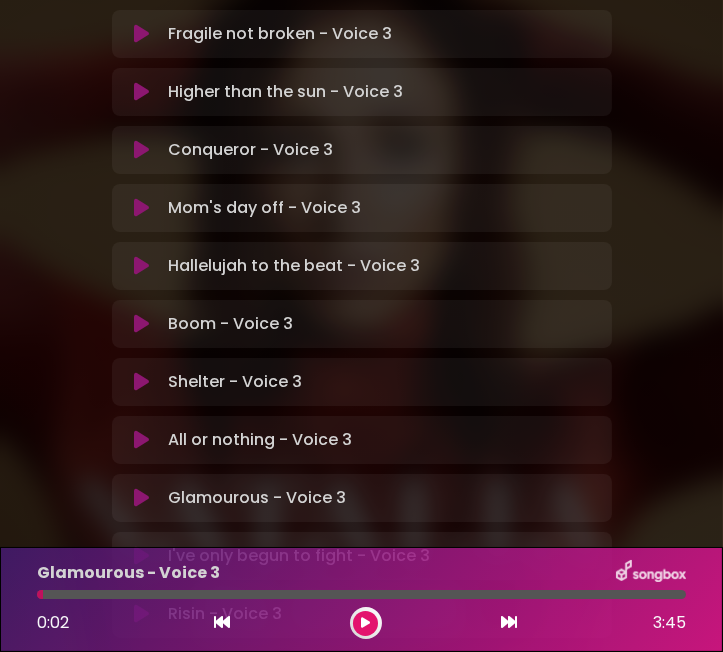 drag, startPoint x: 407, startPoint y: 462, endPoint x: 147, endPoint y: 469, distance: 260.0942 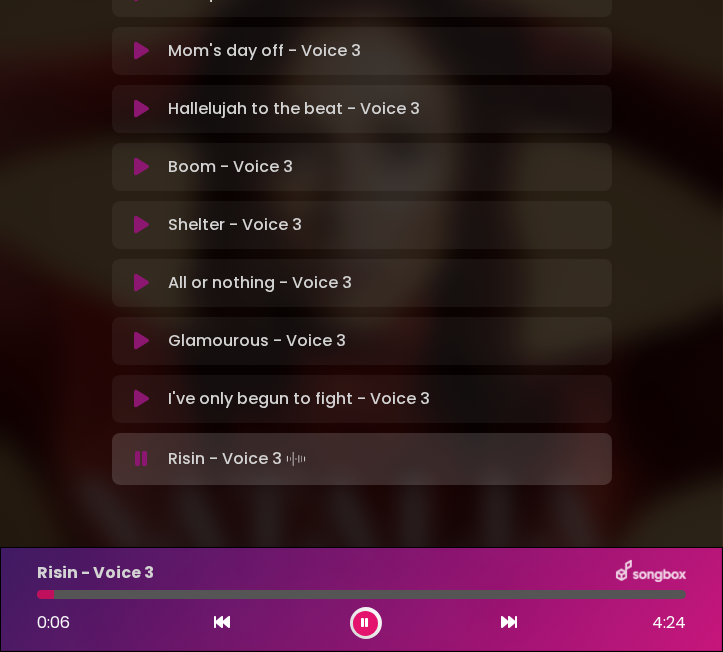 scroll, scrollTop: 547, scrollLeft: 0, axis: vertical 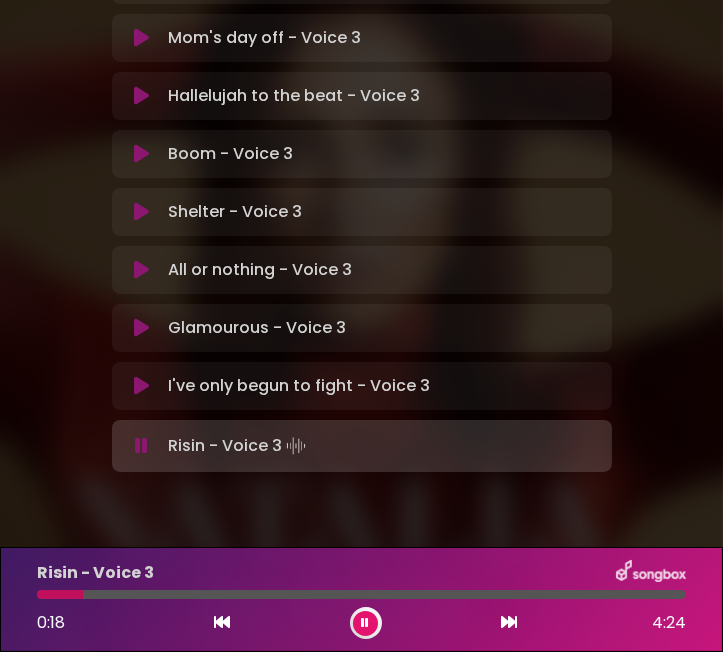 click at bounding box center (222, 622) 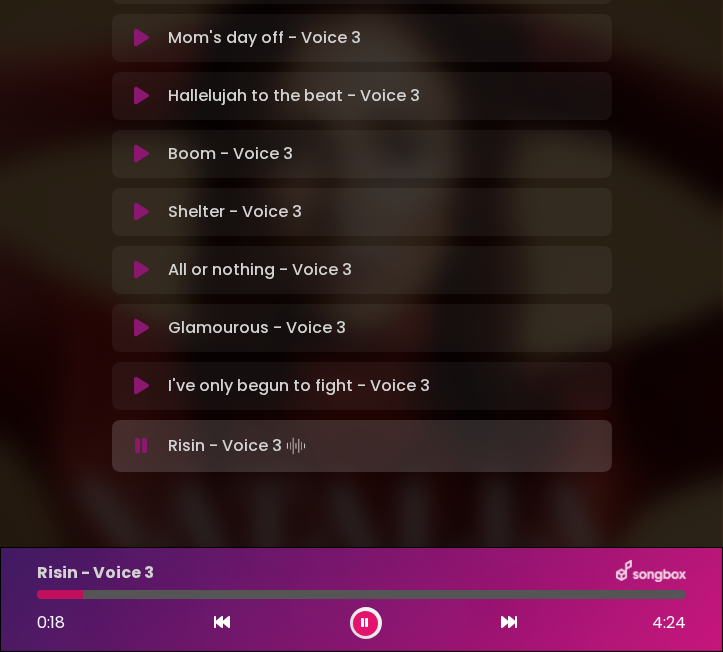 scroll, scrollTop: 543, scrollLeft: 0, axis: vertical 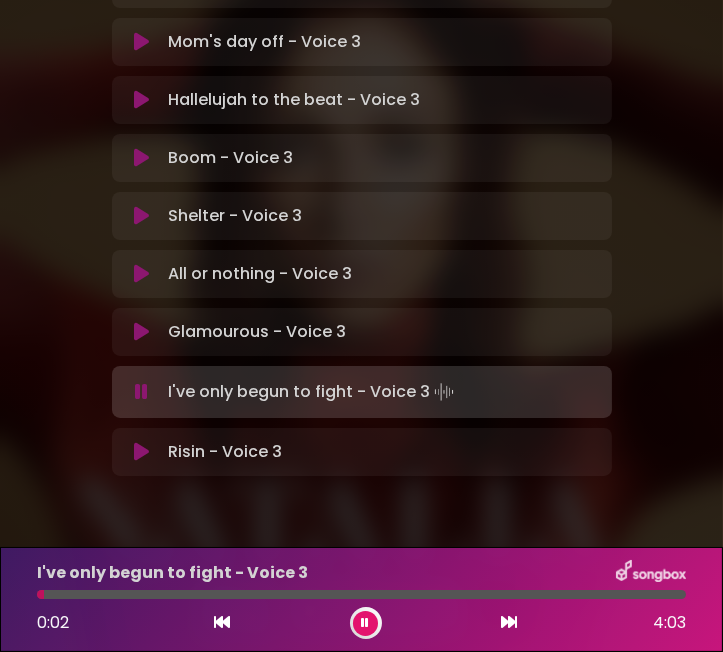 click at bounding box center [141, 392] 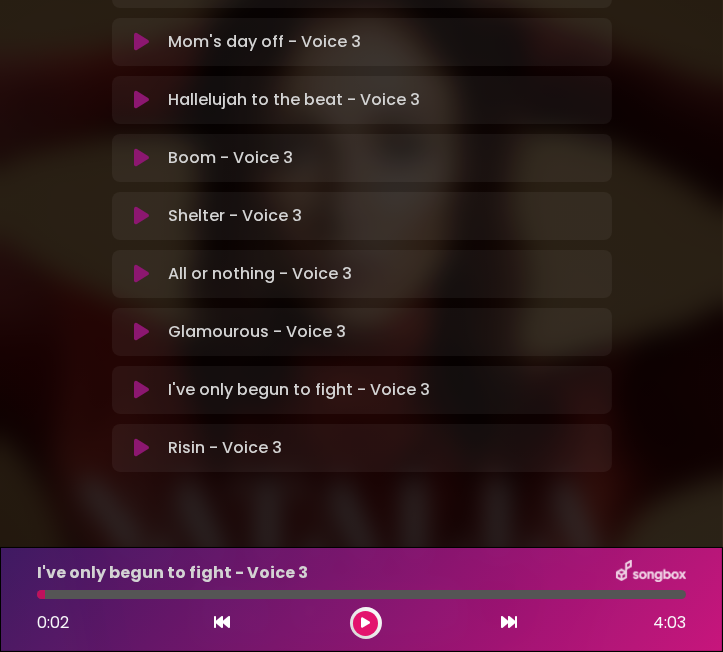 drag, startPoint x: 447, startPoint y: 360, endPoint x: 143, endPoint y: 358, distance: 304.0066 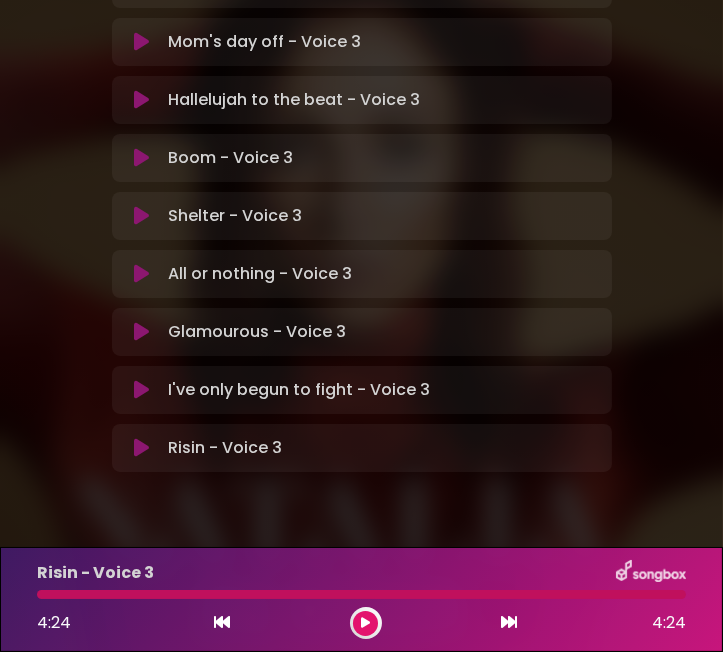 drag, startPoint x: 305, startPoint y: 418, endPoint x: 145, endPoint y: 409, distance: 160.25293 